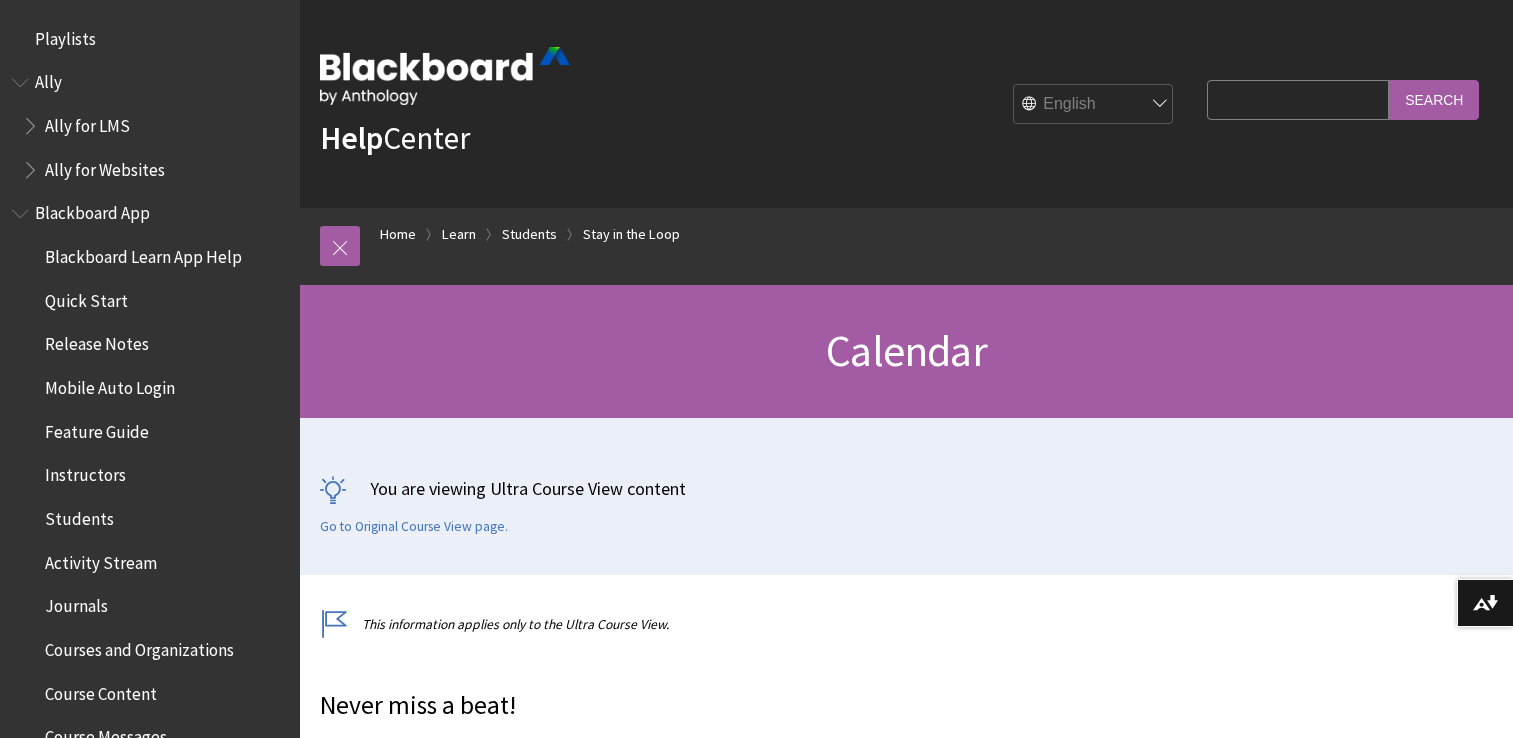 scroll, scrollTop: 974, scrollLeft: 0, axis: vertical 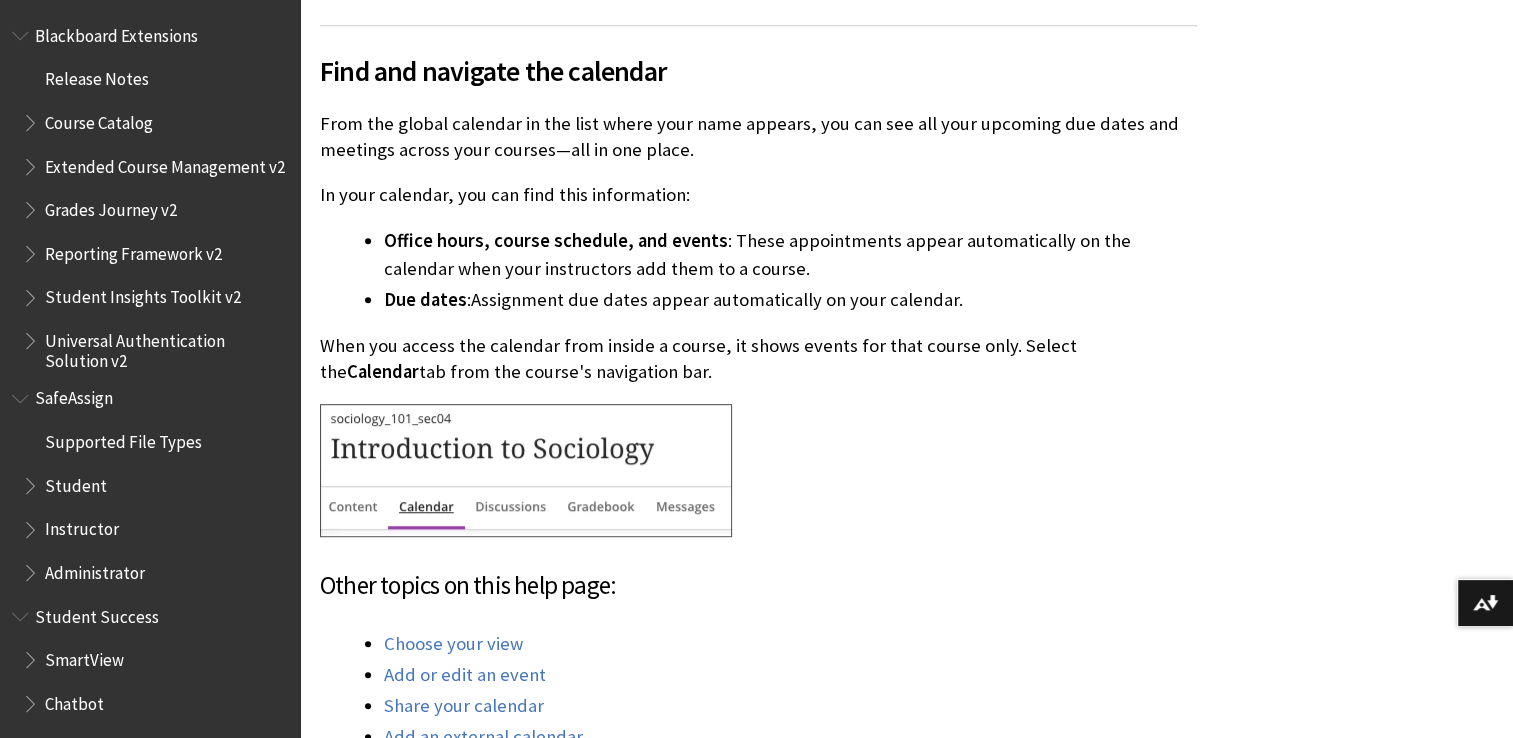 click on "Student" at bounding box center (155, 486) 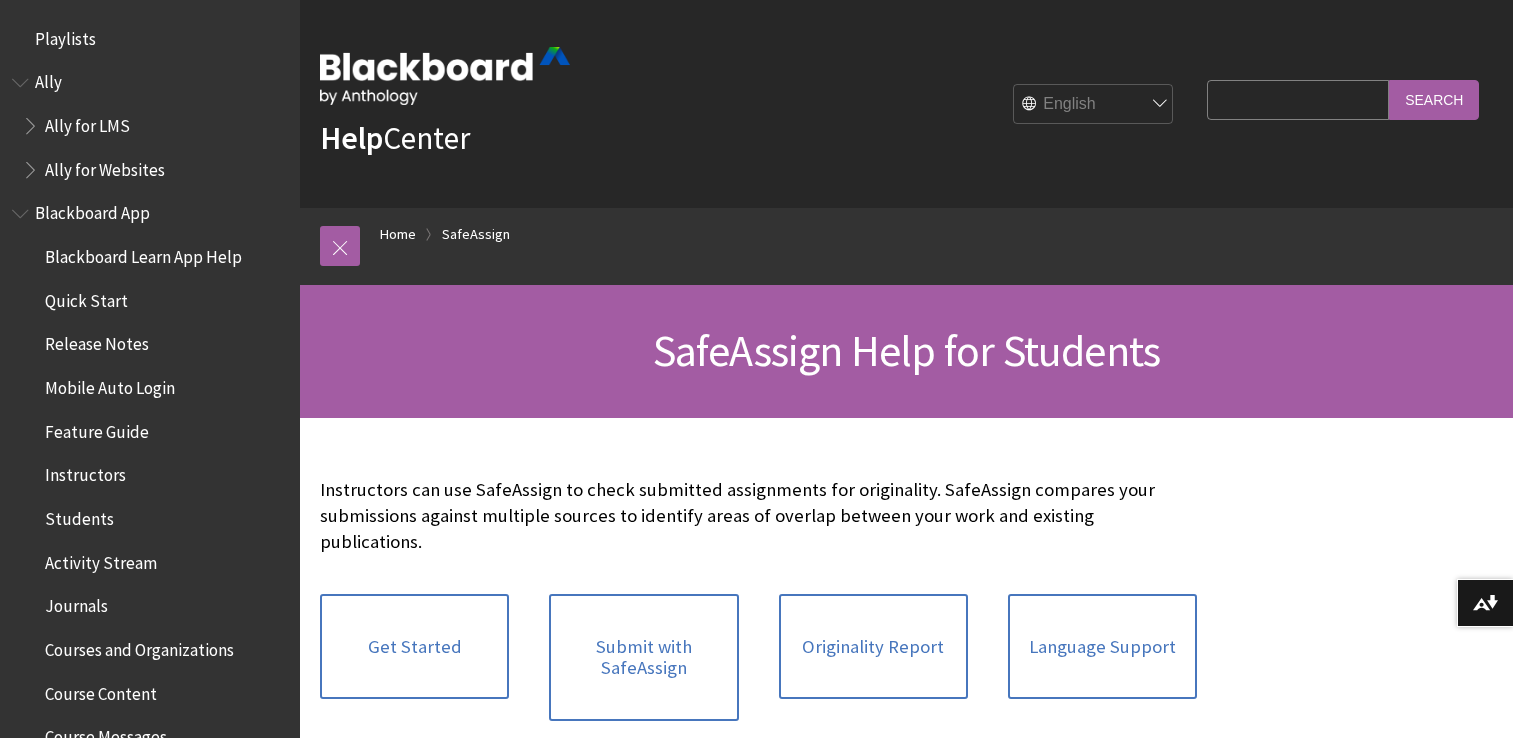 scroll, scrollTop: 0, scrollLeft: 0, axis: both 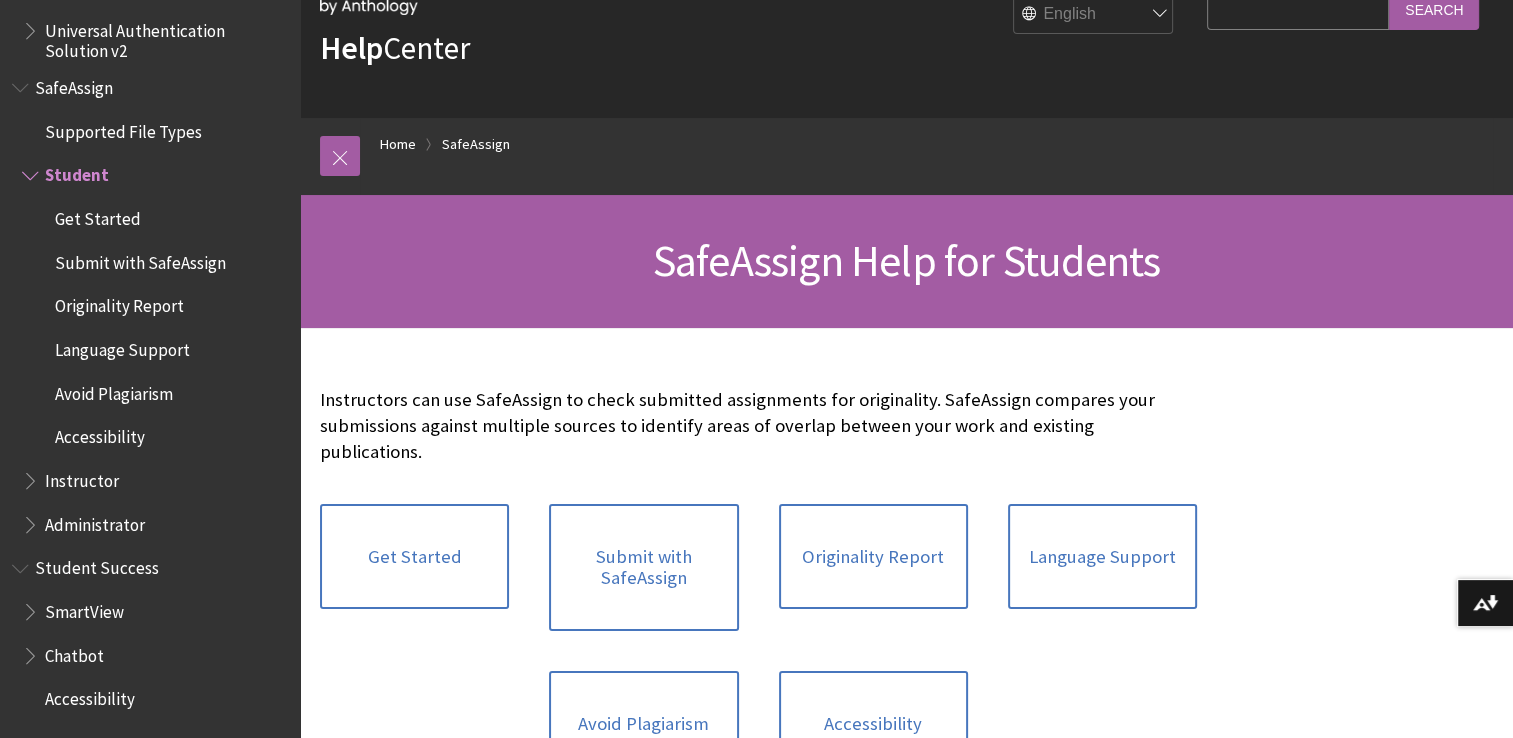click on "Instructors can use SafeAssign to check submitted assignments for originality. SafeAssign compares your submissions against multiple sources to identify areas of overlap between your work and existing publications." at bounding box center [758, 426] 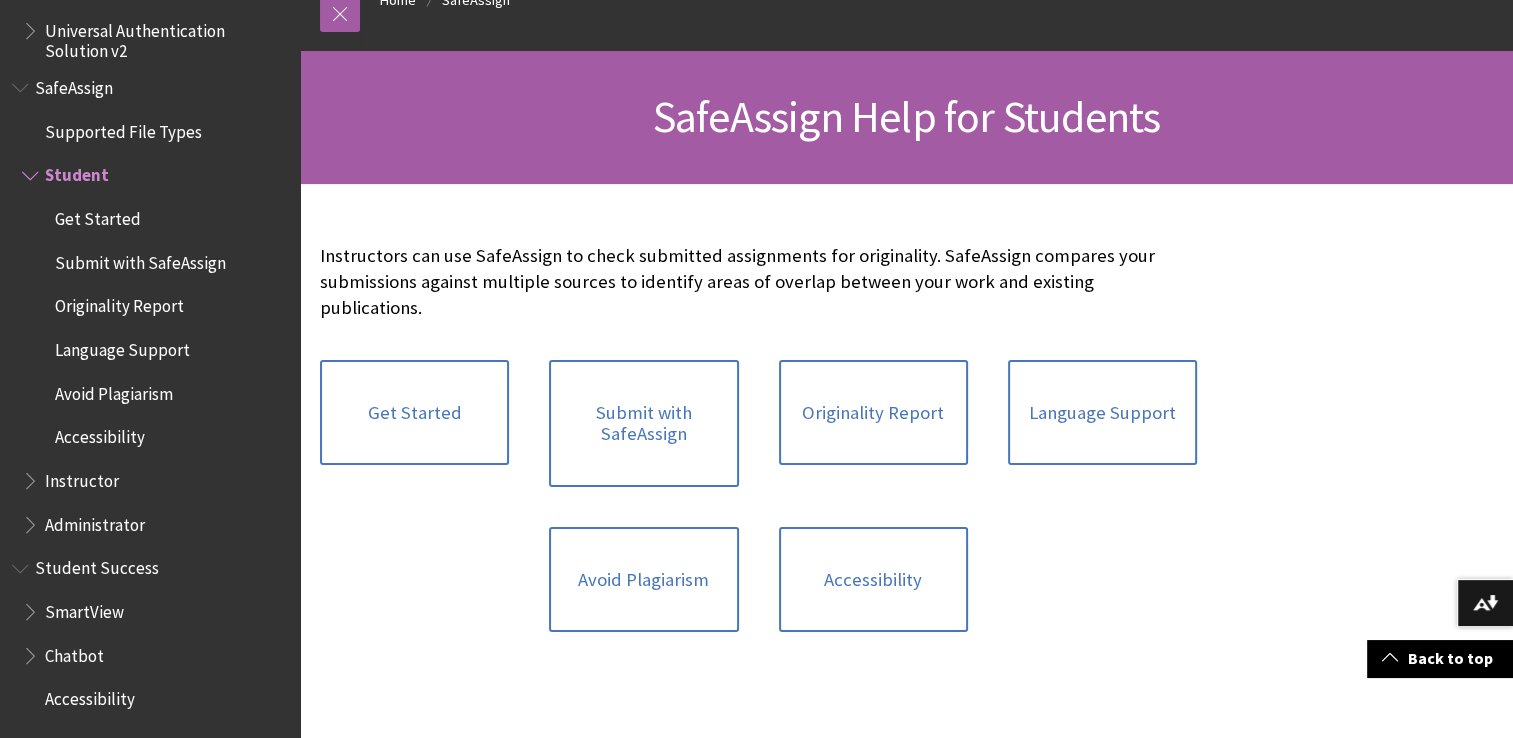 scroll, scrollTop: 230, scrollLeft: 0, axis: vertical 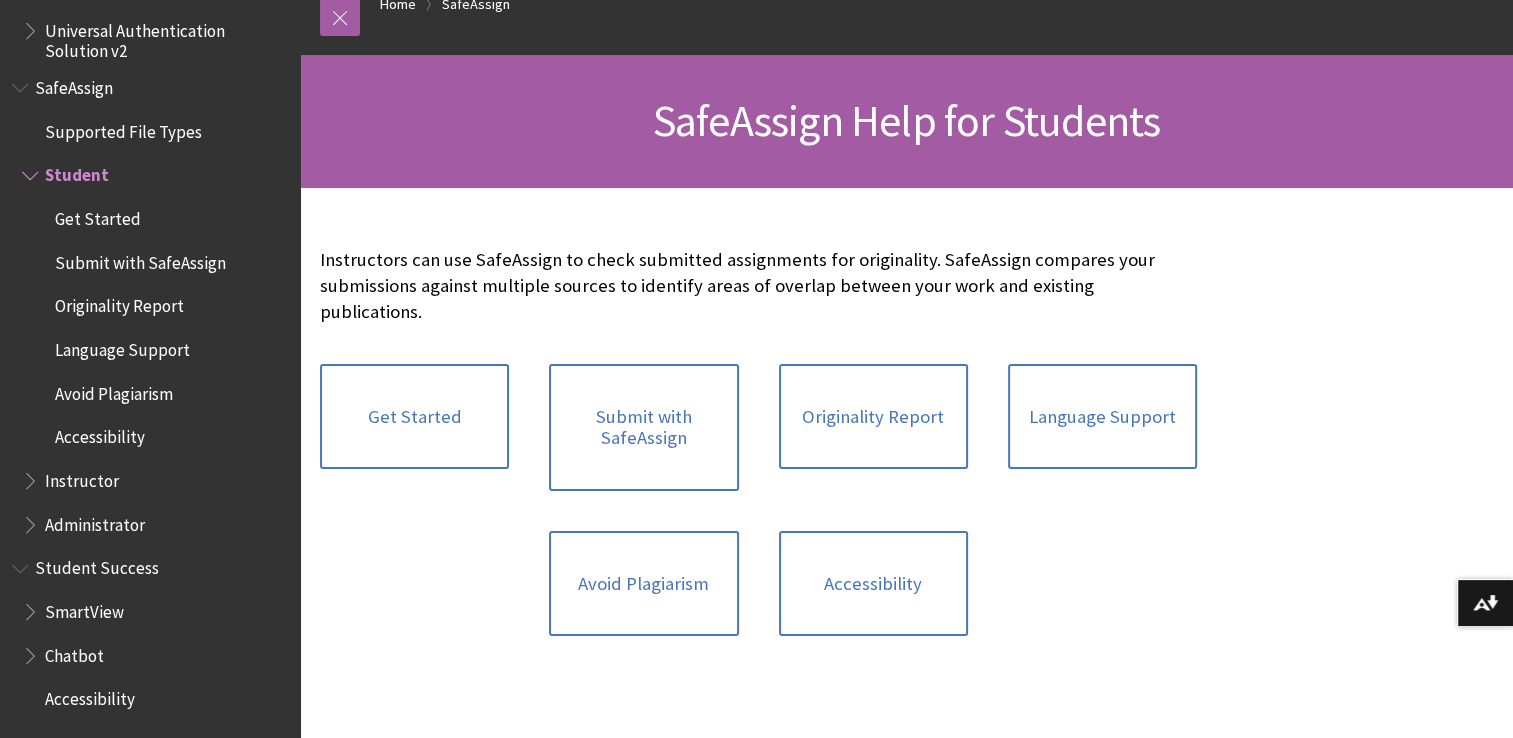click at bounding box center (22, 564) 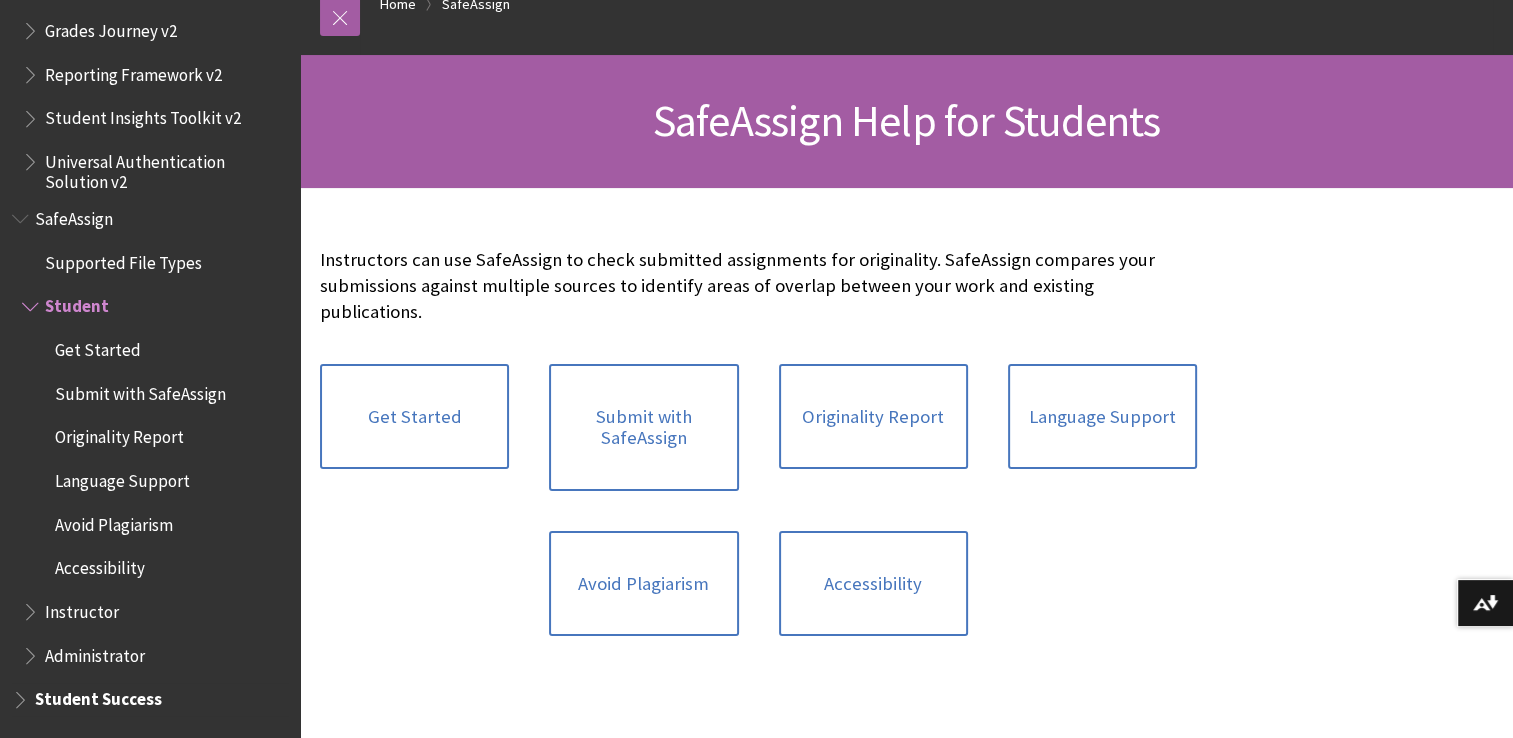 scroll, scrollTop: 2348, scrollLeft: 0, axis: vertical 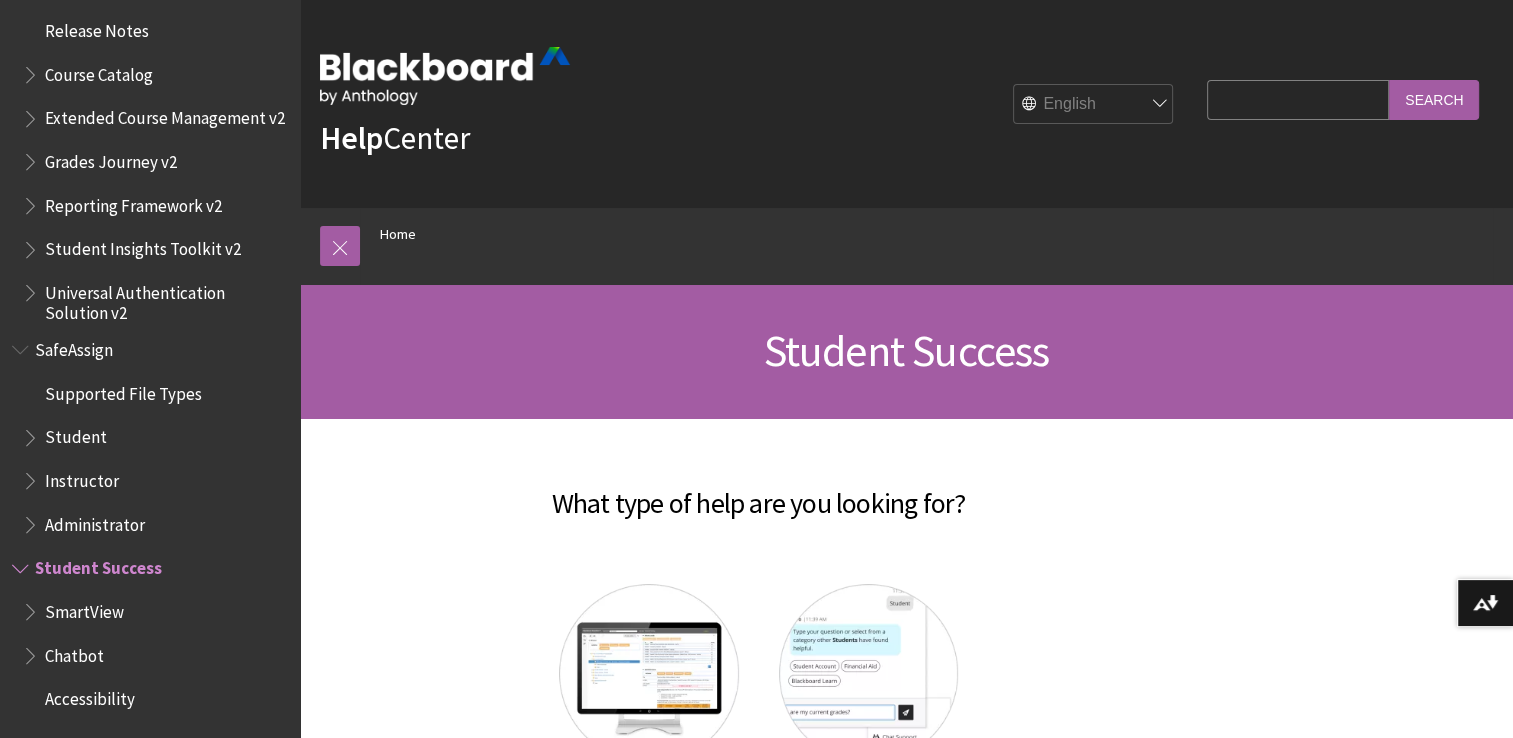 click on "Search Query" at bounding box center (1298, 99) 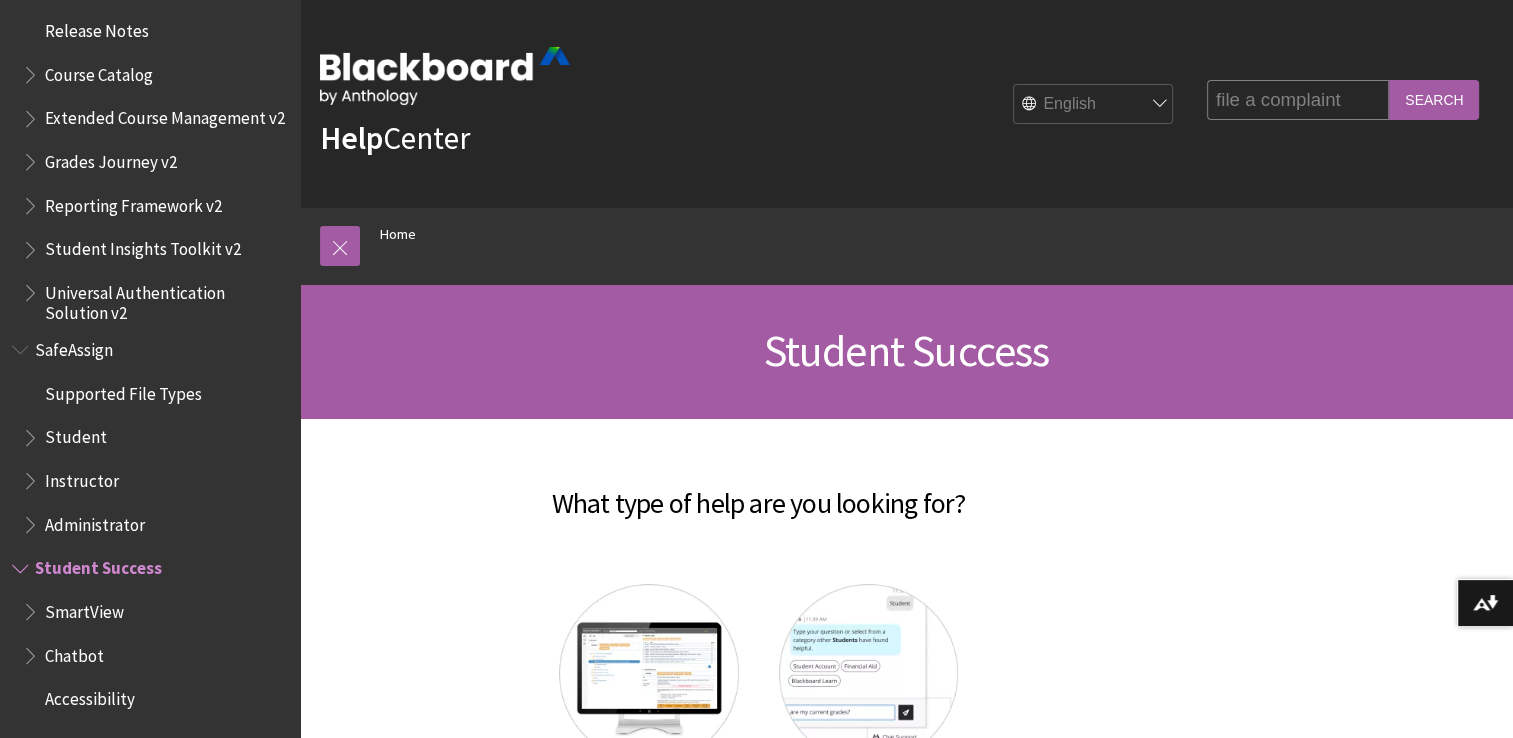 type on "file a complaint" 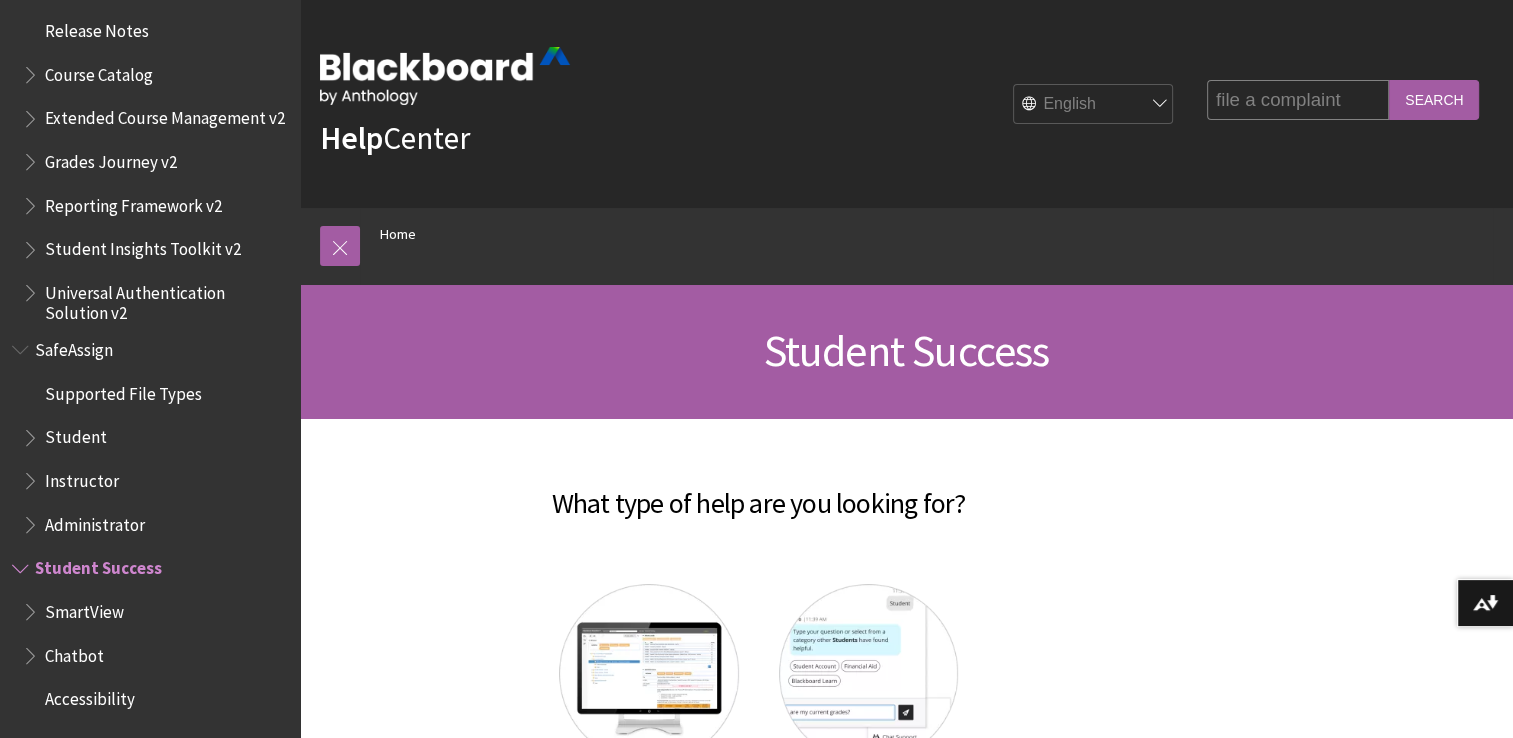 click on "Search" at bounding box center (1434, 99) 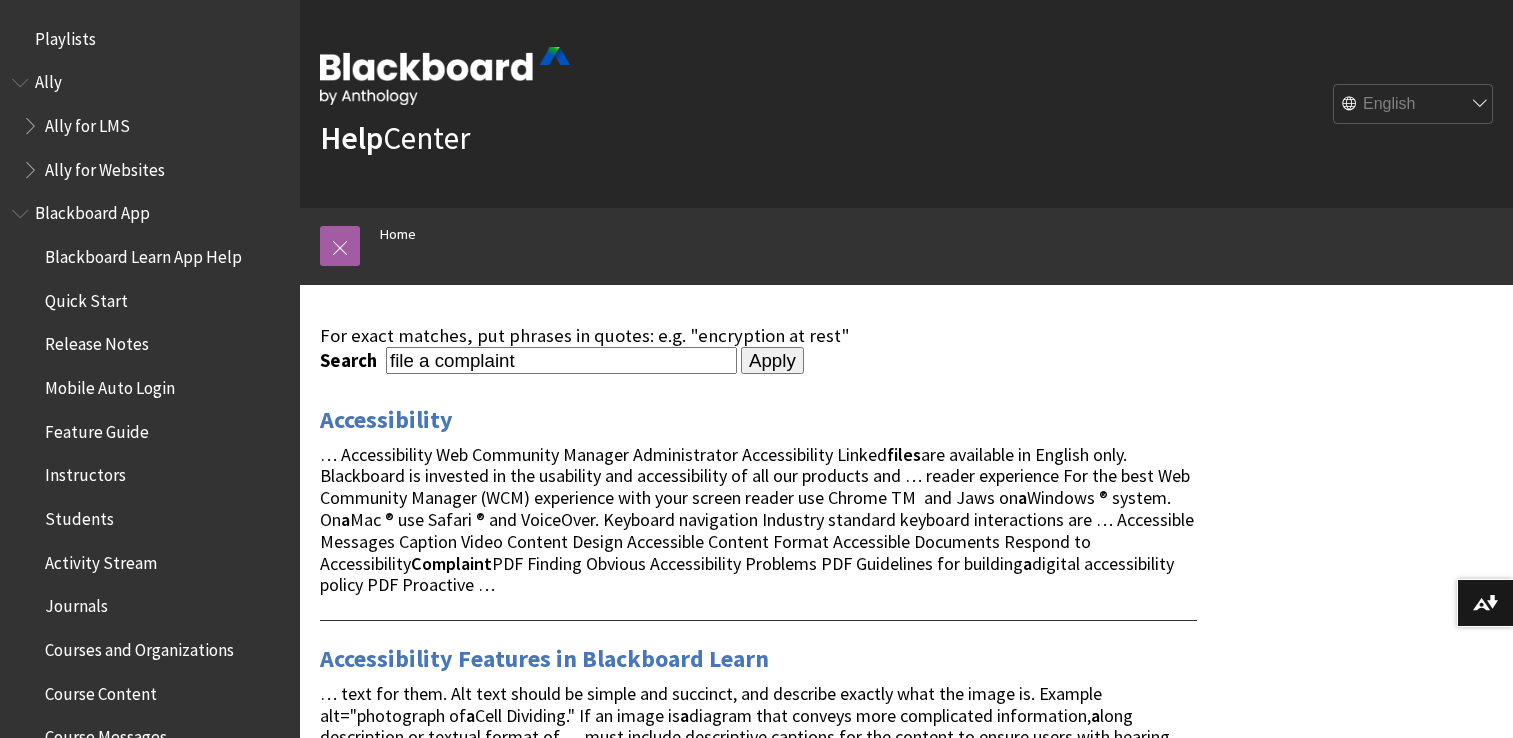 scroll, scrollTop: 0, scrollLeft: 0, axis: both 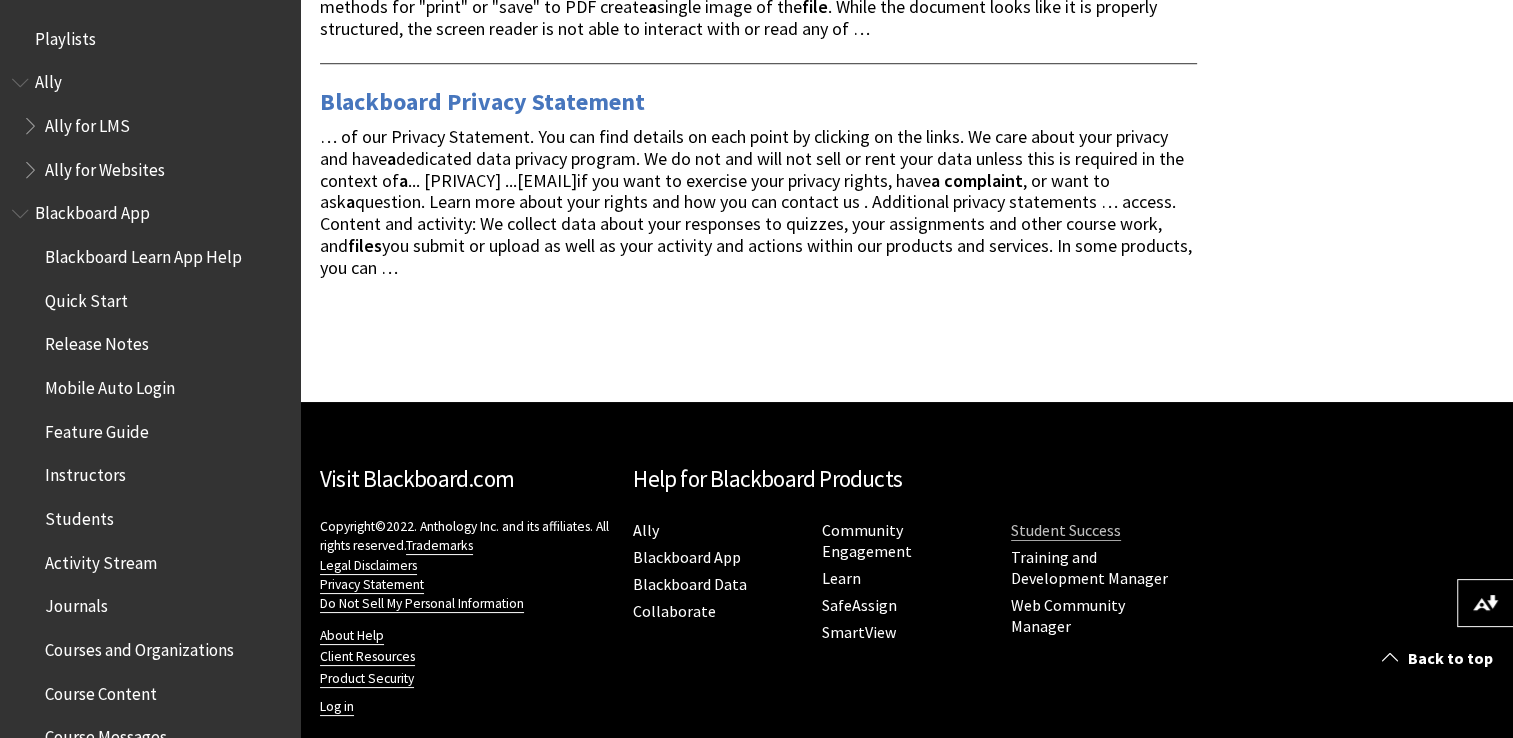 click on "Student Success" at bounding box center [1066, 530] 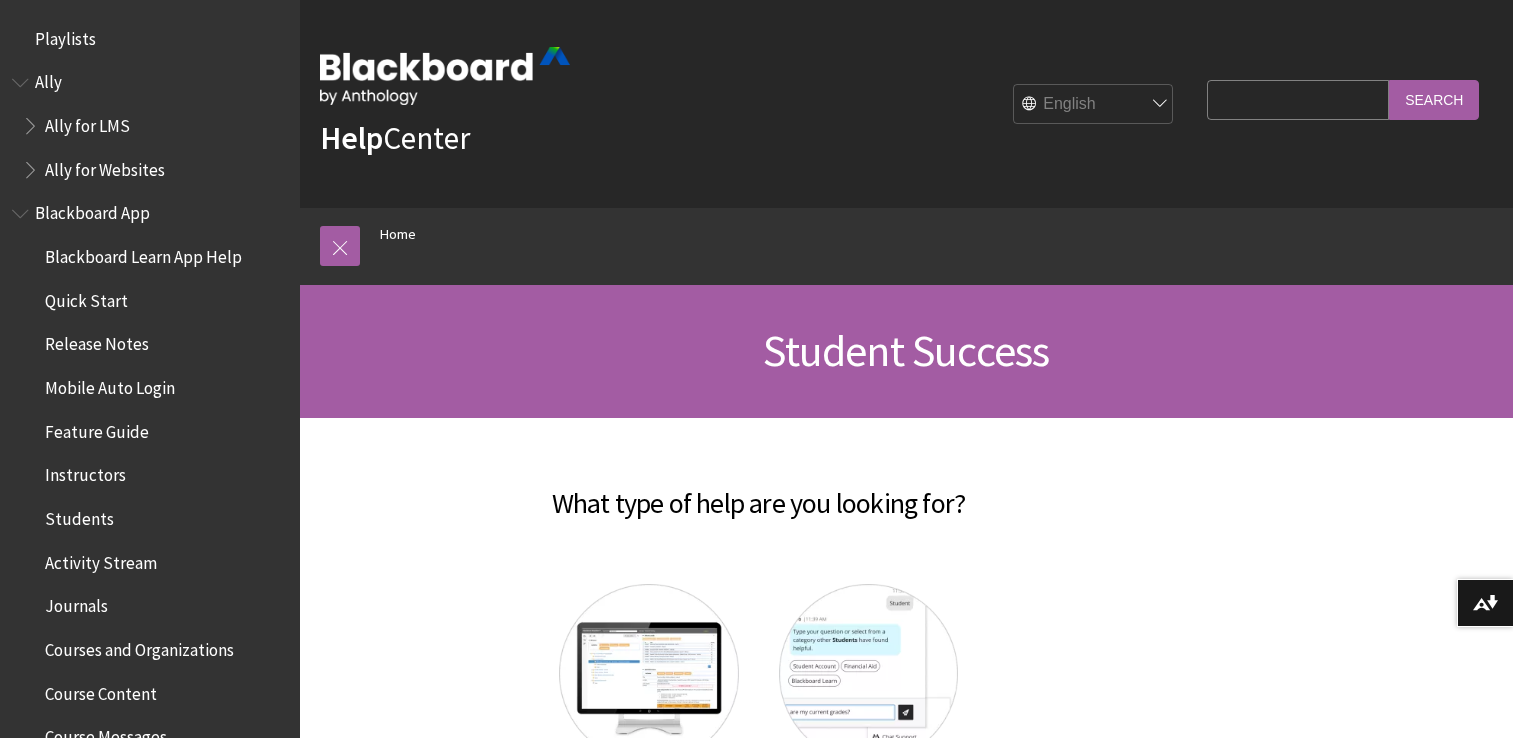 scroll, scrollTop: 0, scrollLeft: 0, axis: both 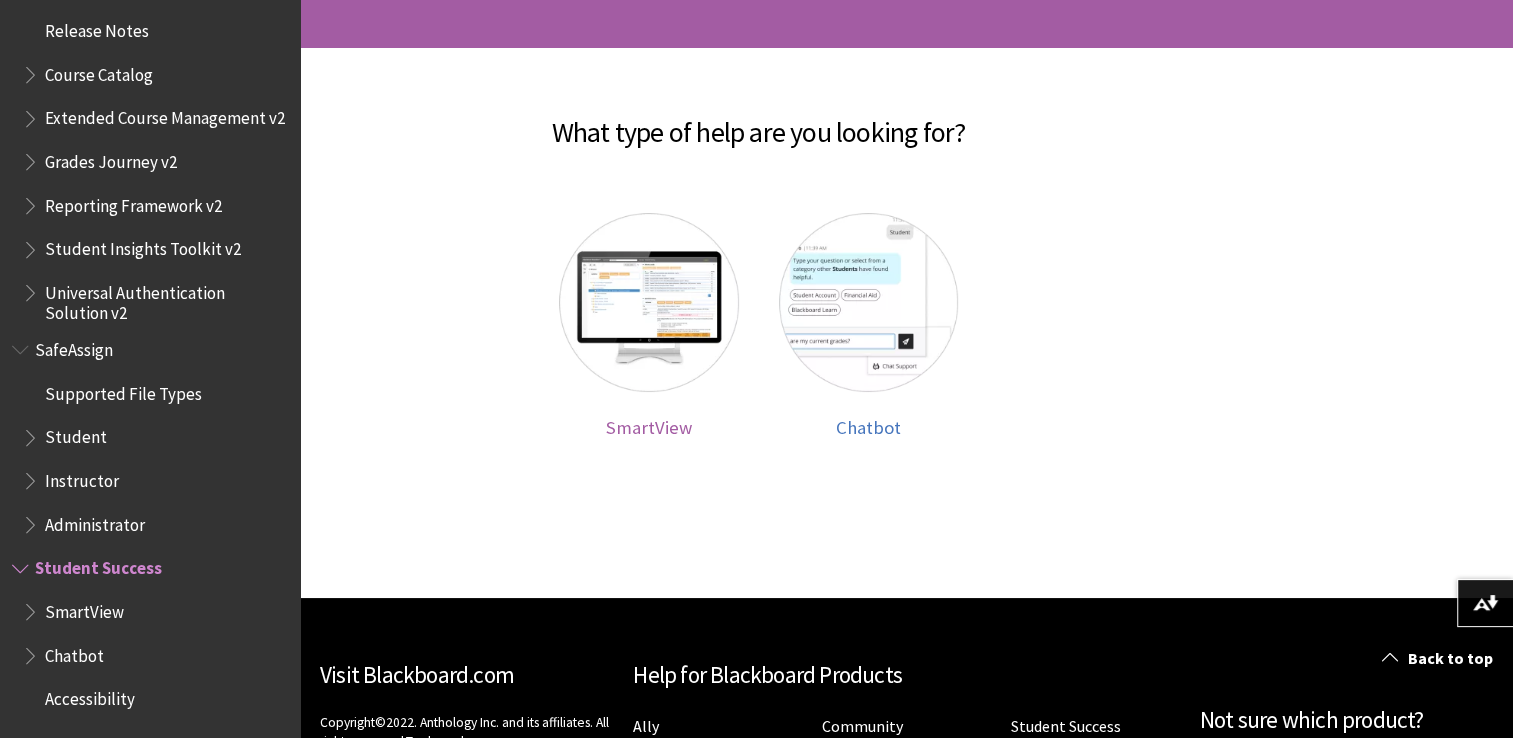 click on "SmartView" at bounding box center (649, 427) 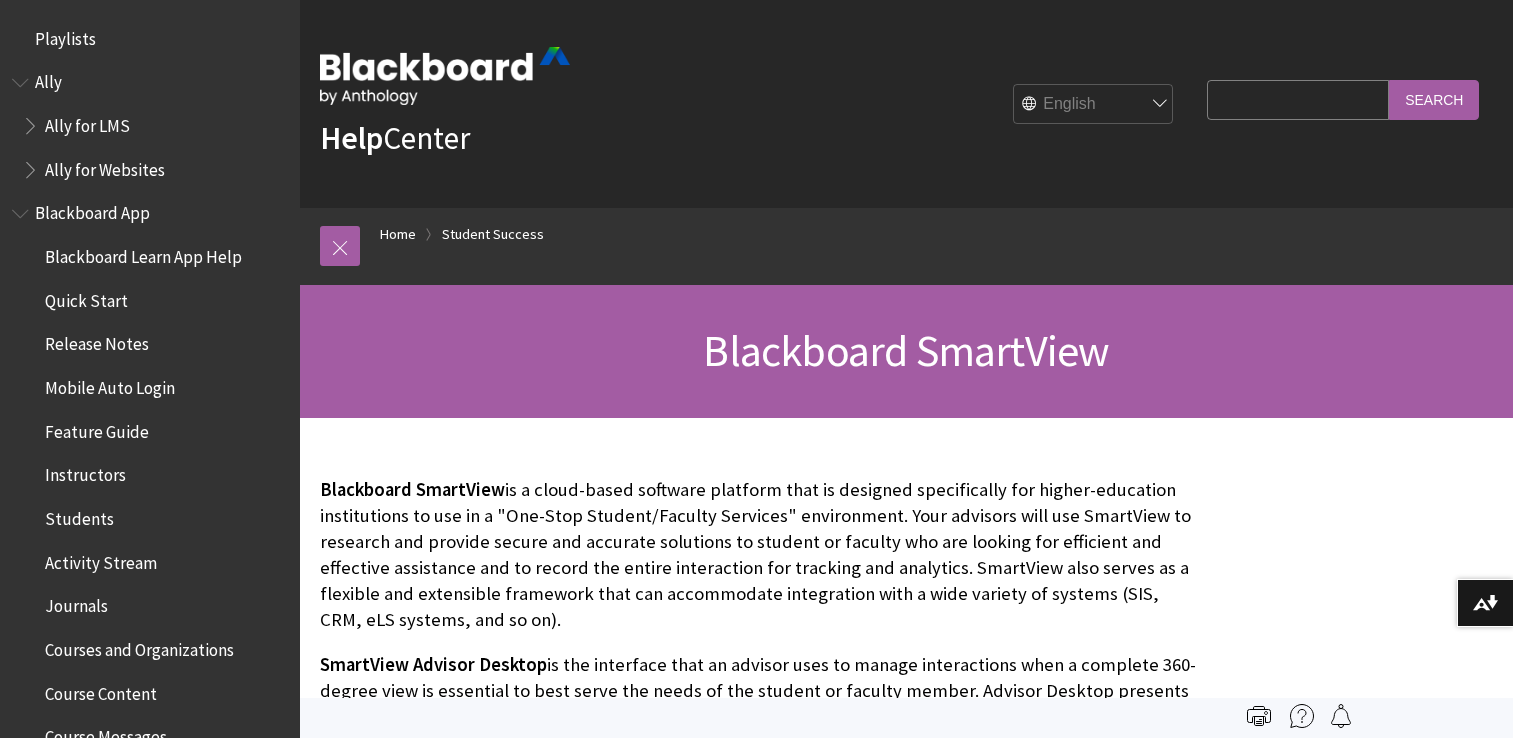 scroll, scrollTop: 0, scrollLeft: 0, axis: both 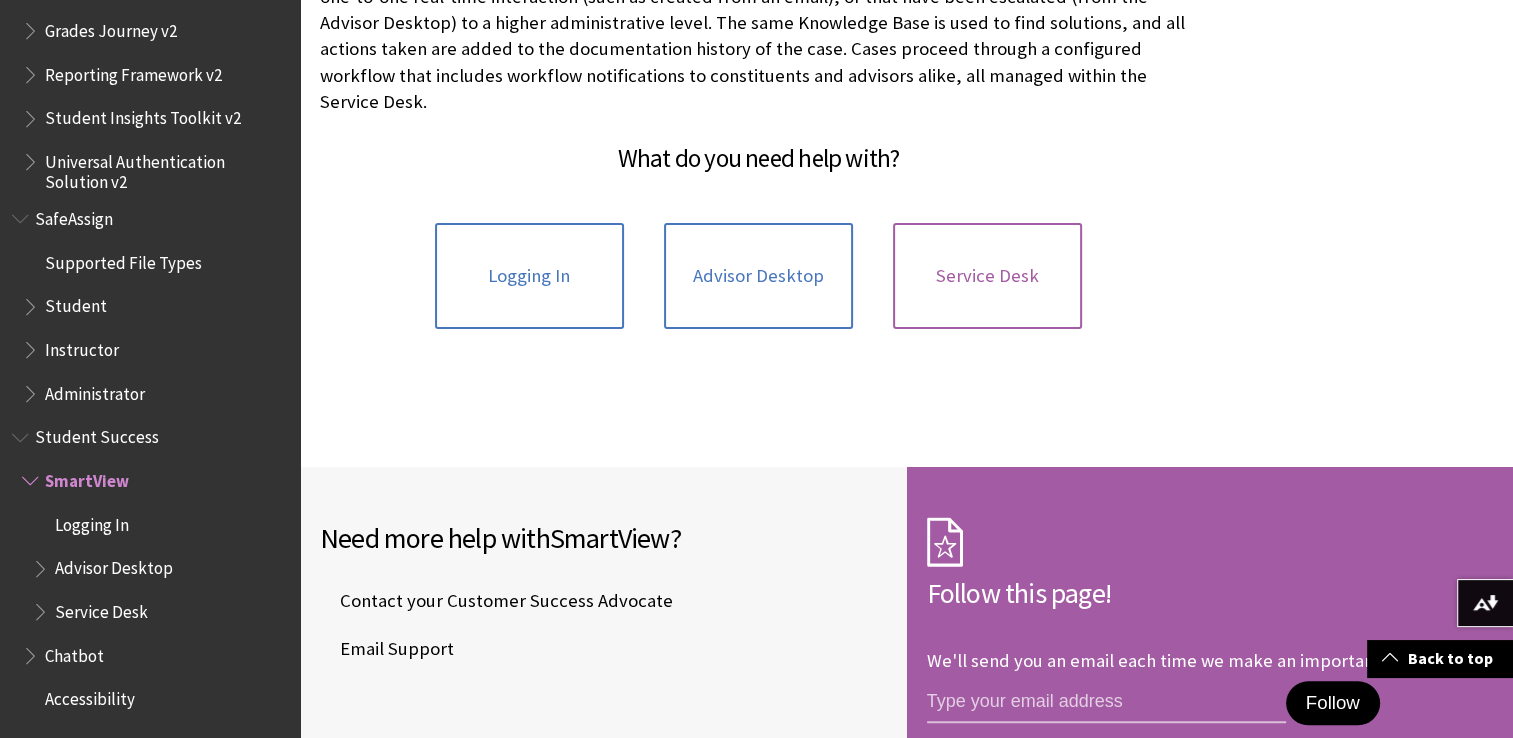 click on "Service Desk" at bounding box center (987, 276) 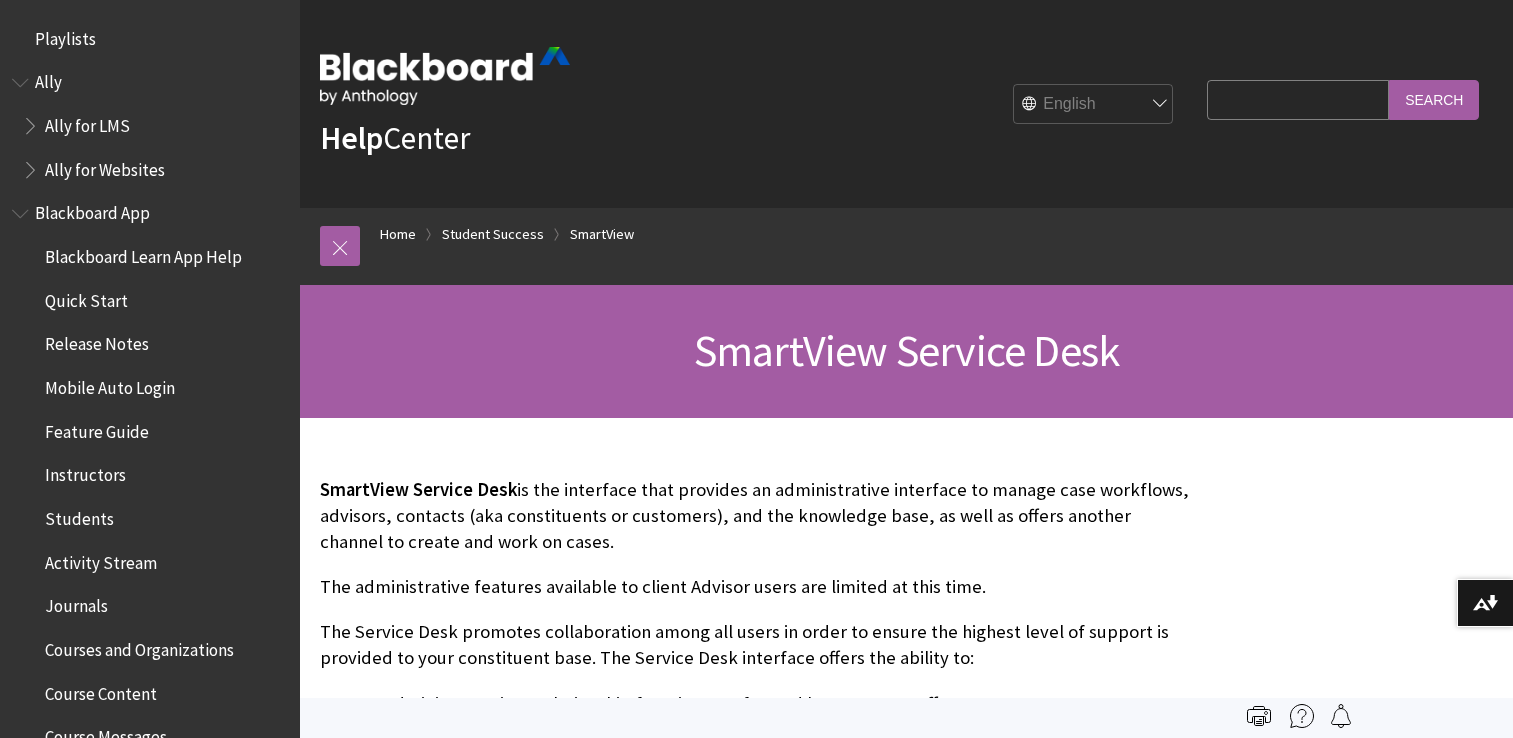 scroll, scrollTop: 0, scrollLeft: 0, axis: both 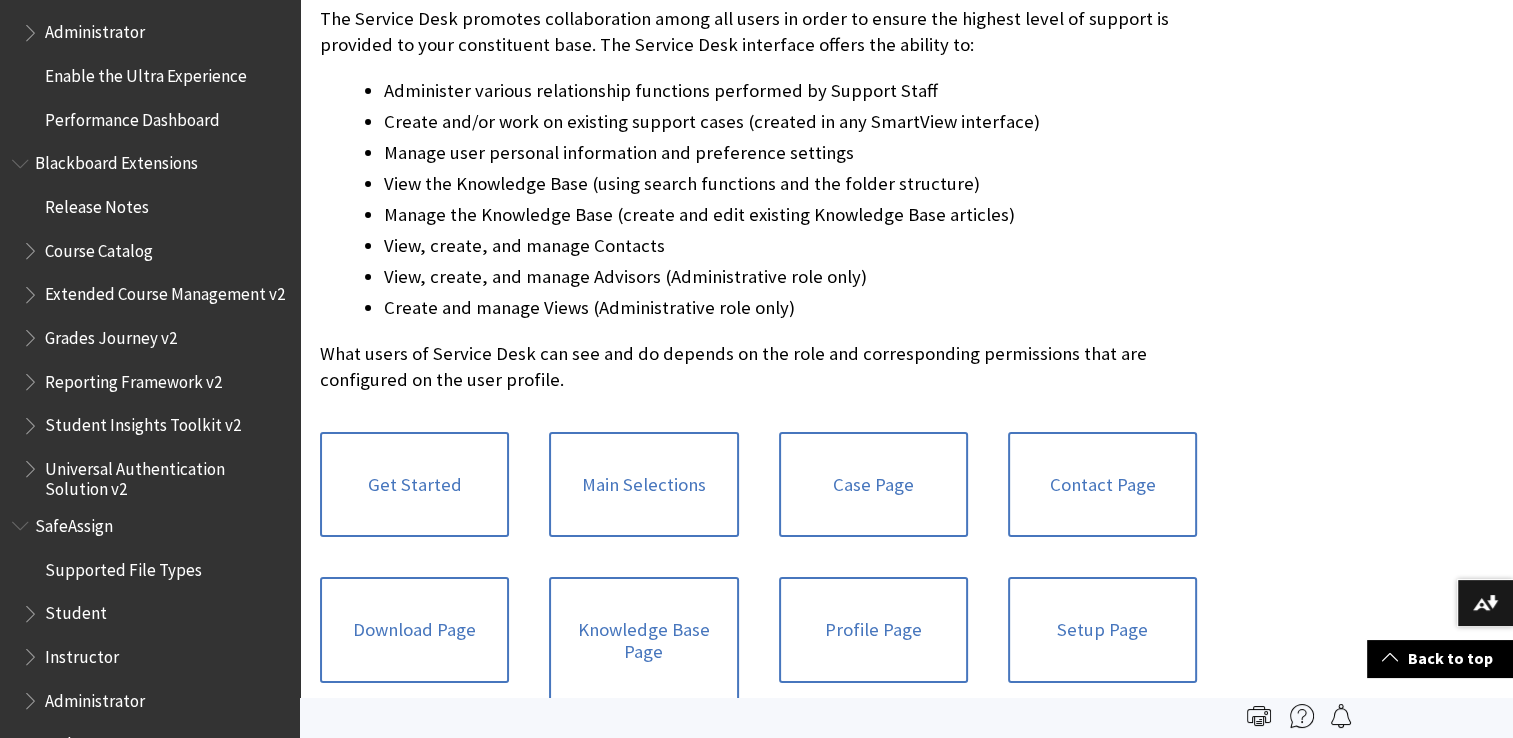 click on "Grades Journey v2" at bounding box center [99, 247] 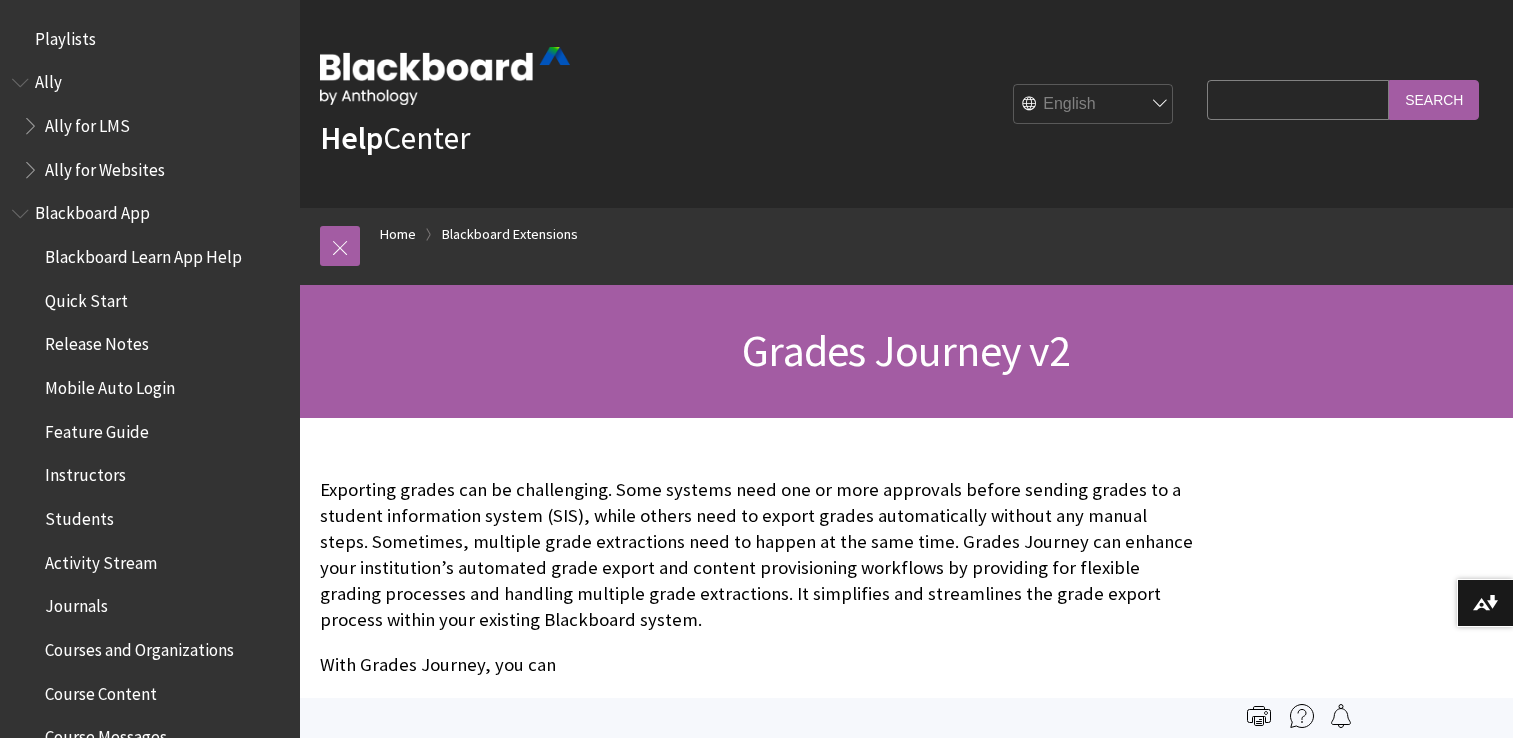 scroll, scrollTop: 0, scrollLeft: 0, axis: both 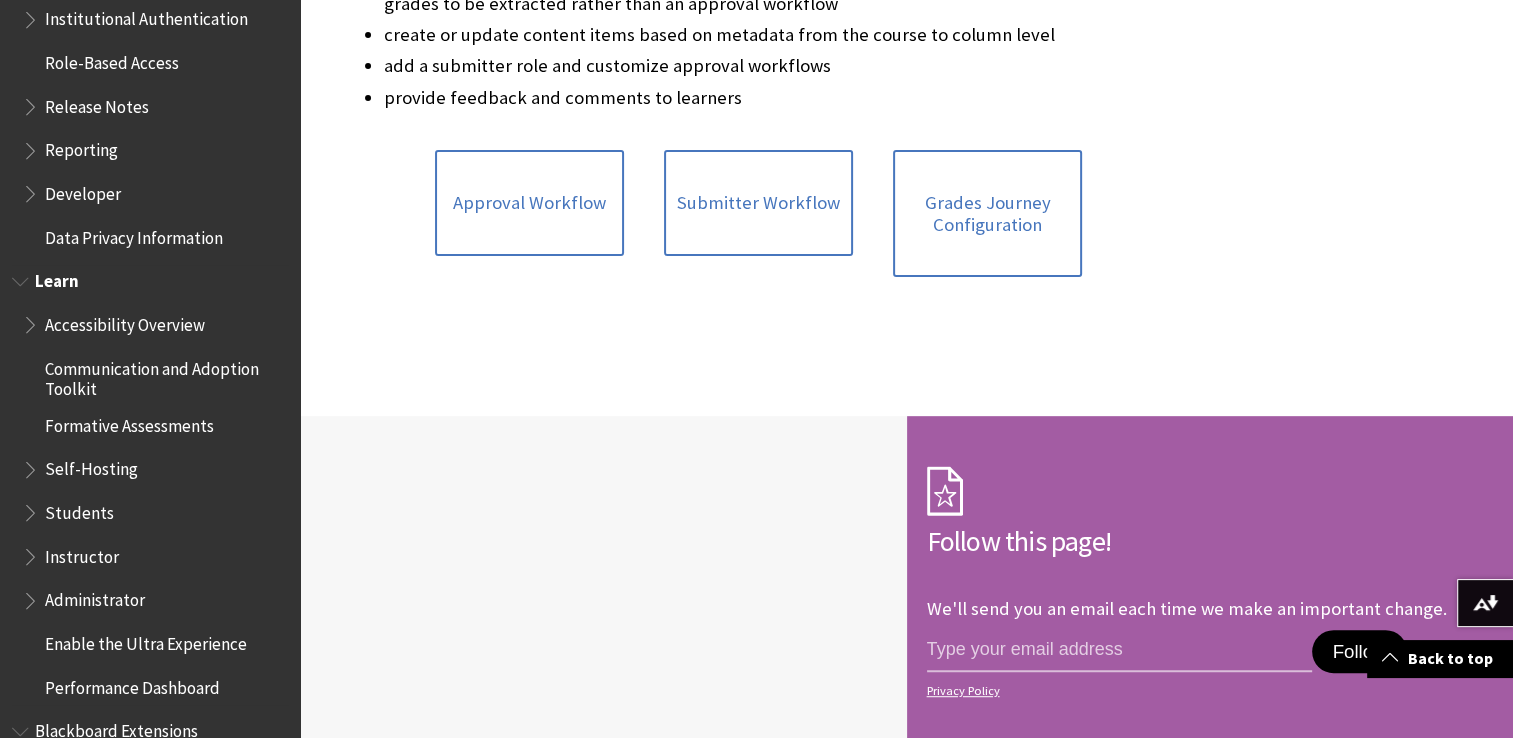 click at bounding box center [32, 320] 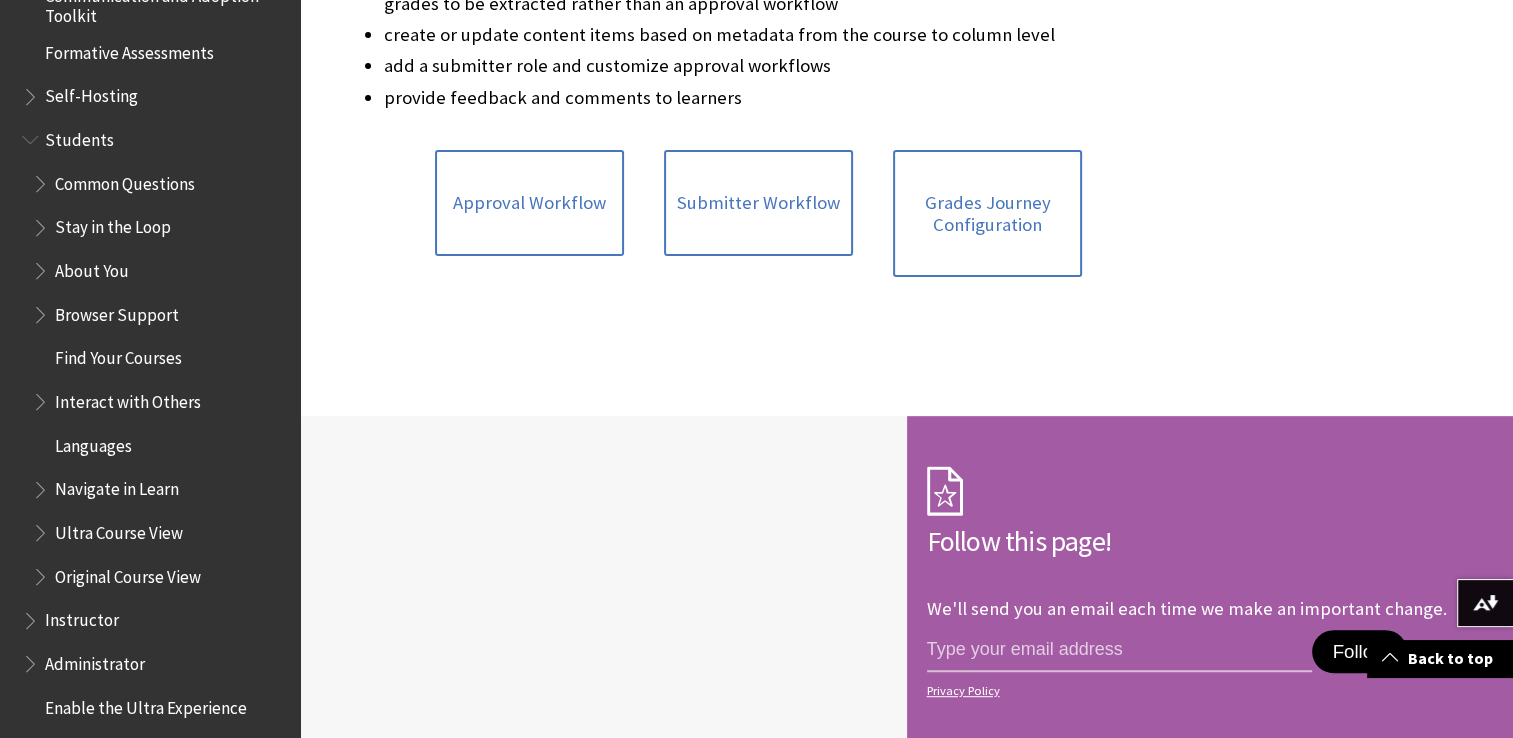 scroll, scrollTop: 1837, scrollLeft: 0, axis: vertical 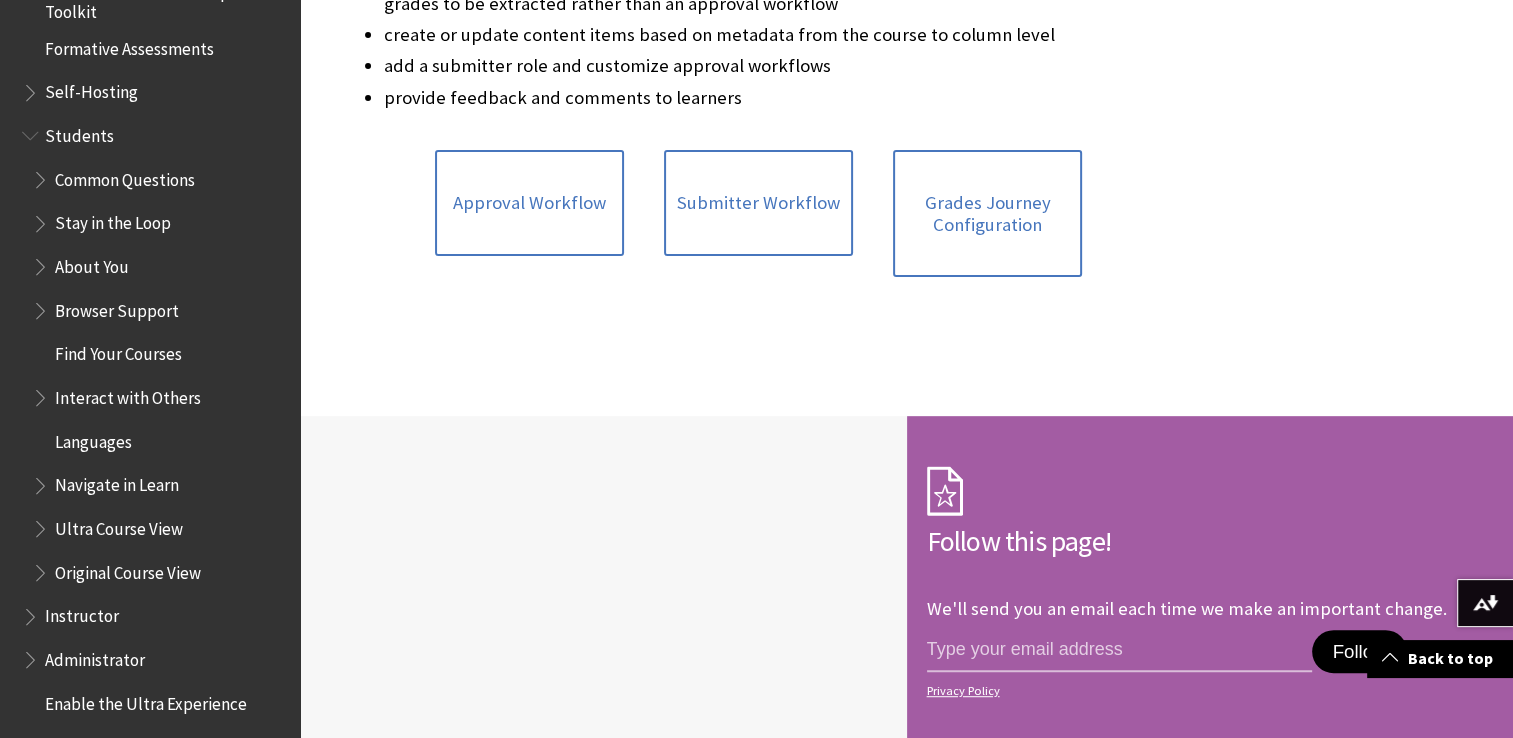 click at bounding box center (42, 175) 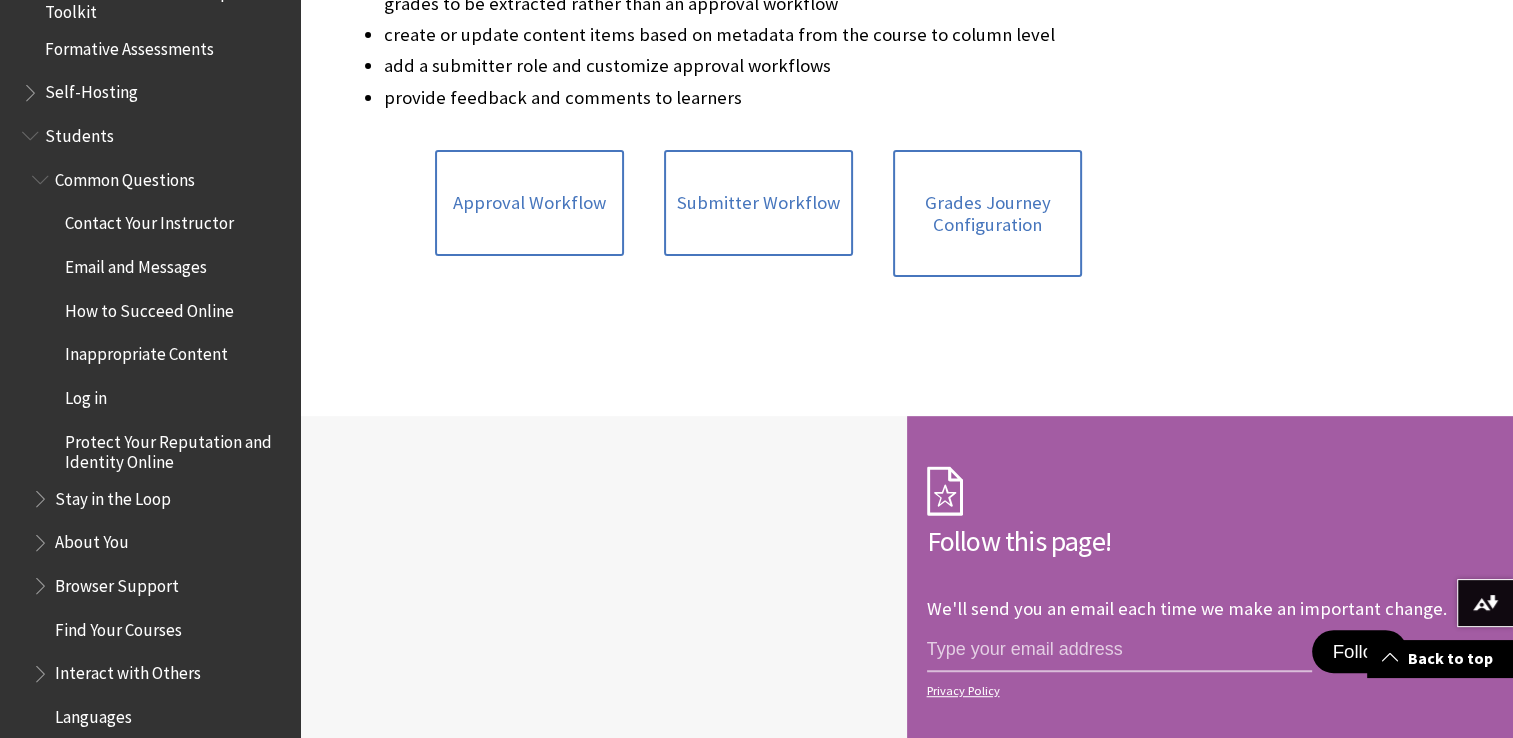 click on "Email and Messages" at bounding box center [149, 220] 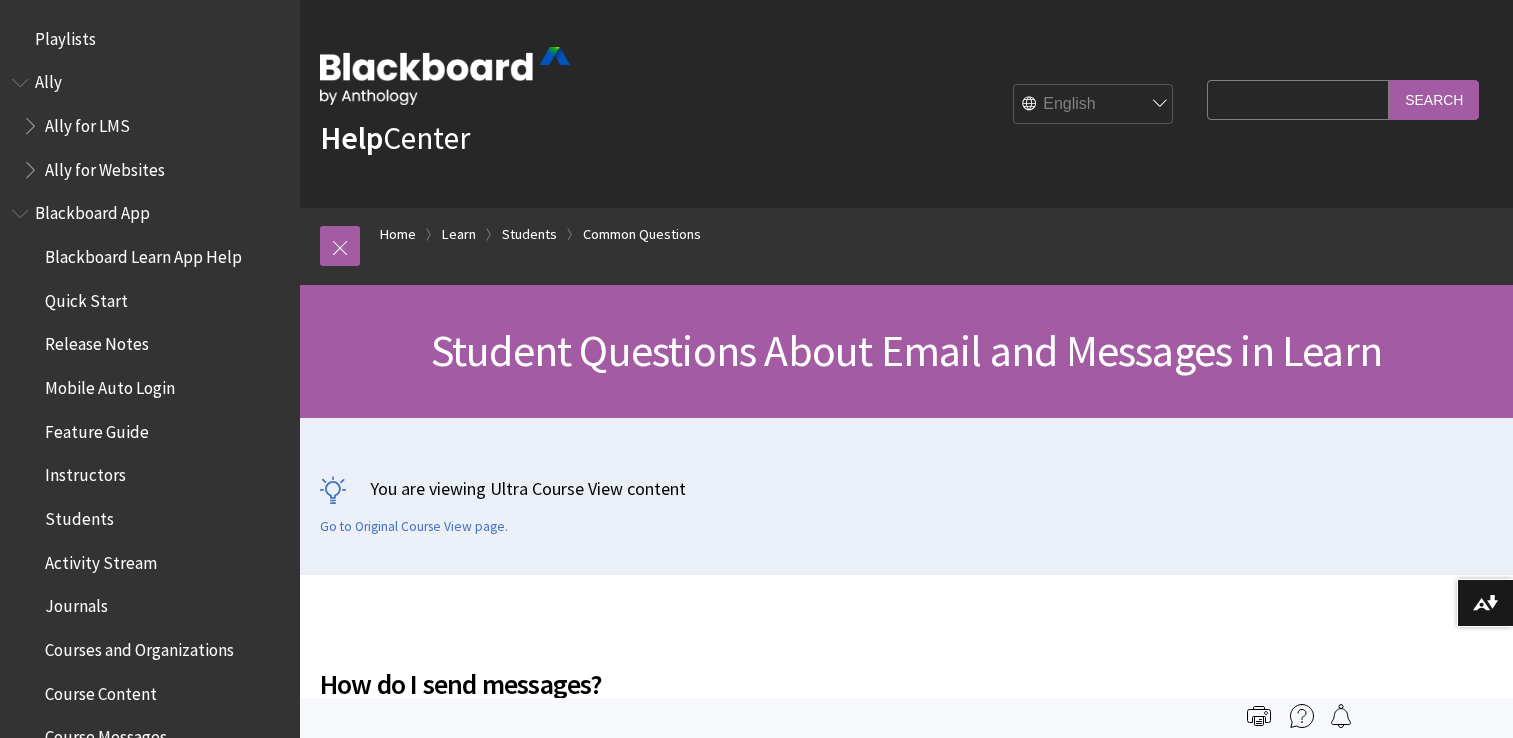 scroll, scrollTop: 0, scrollLeft: 0, axis: both 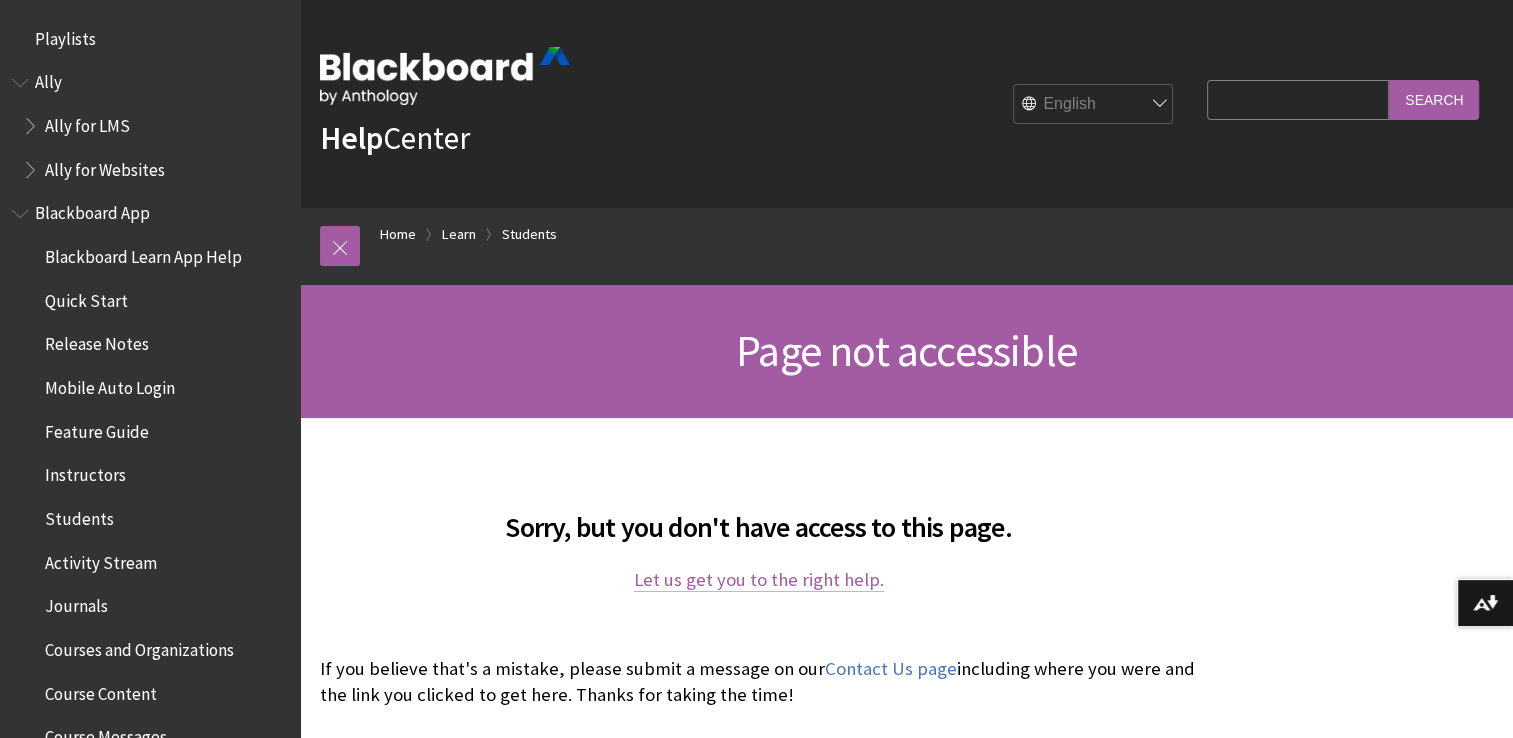 click on "Let us get you to the right help." at bounding box center (759, 580) 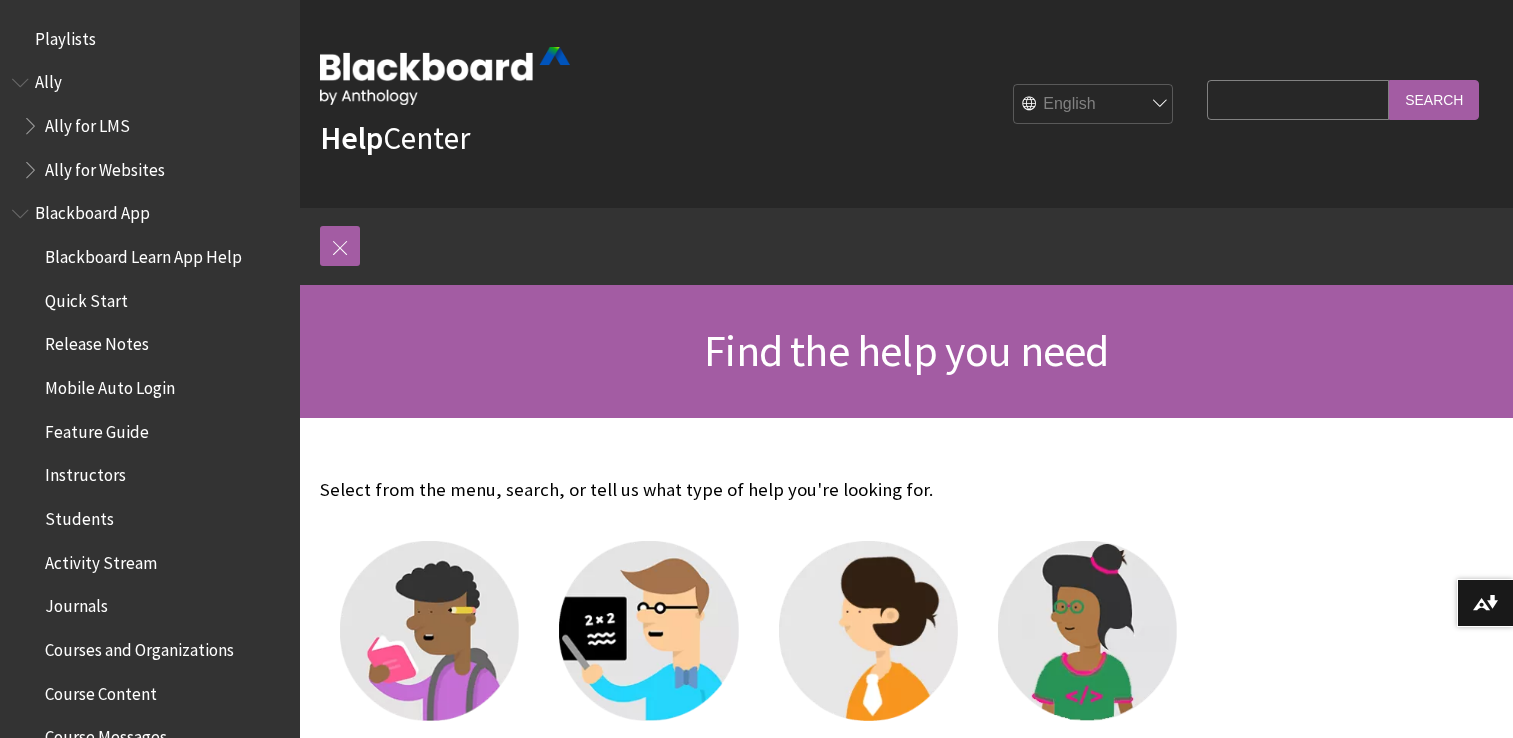 scroll, scrollTop: 0, scrollLeft: 0, axis: both 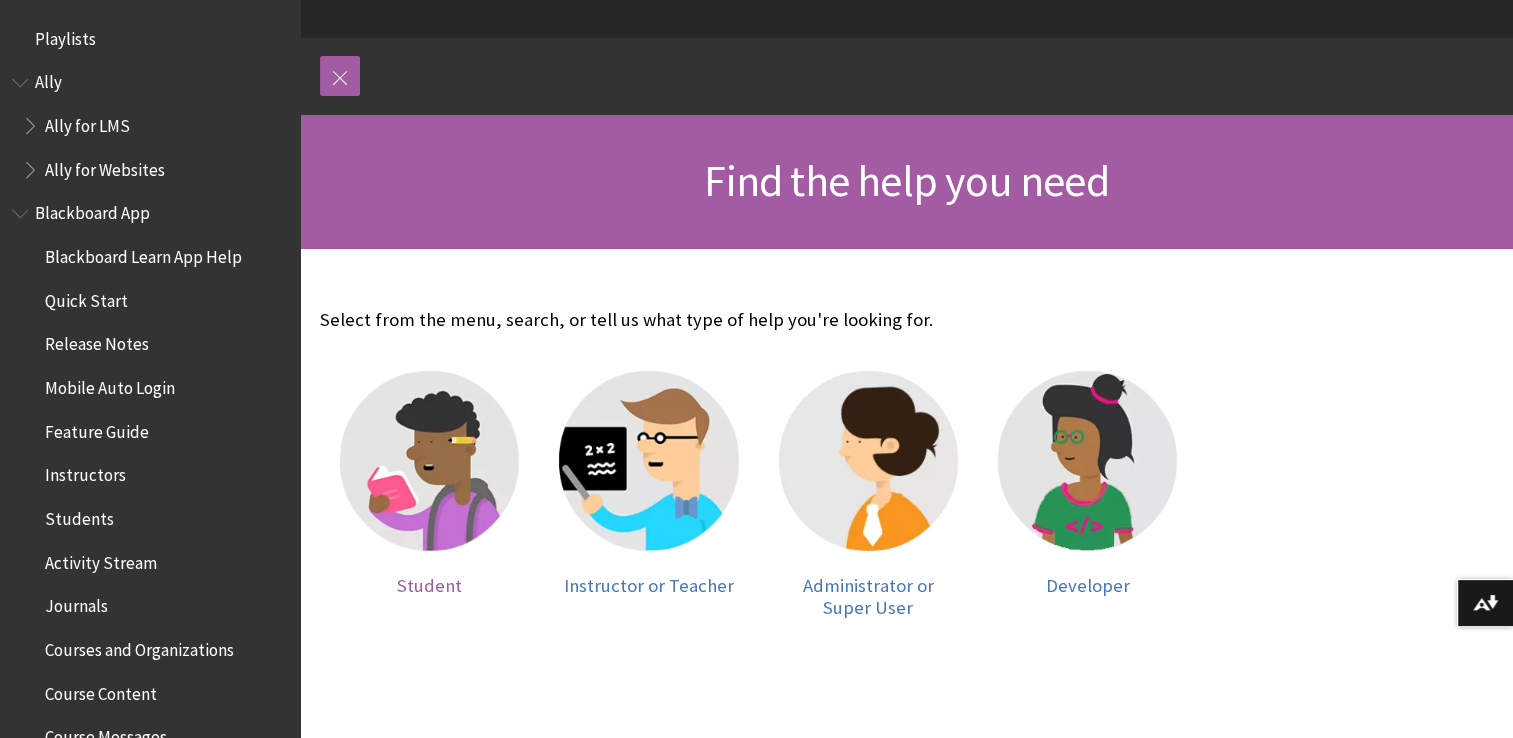 click at bounding box center [429, 460] 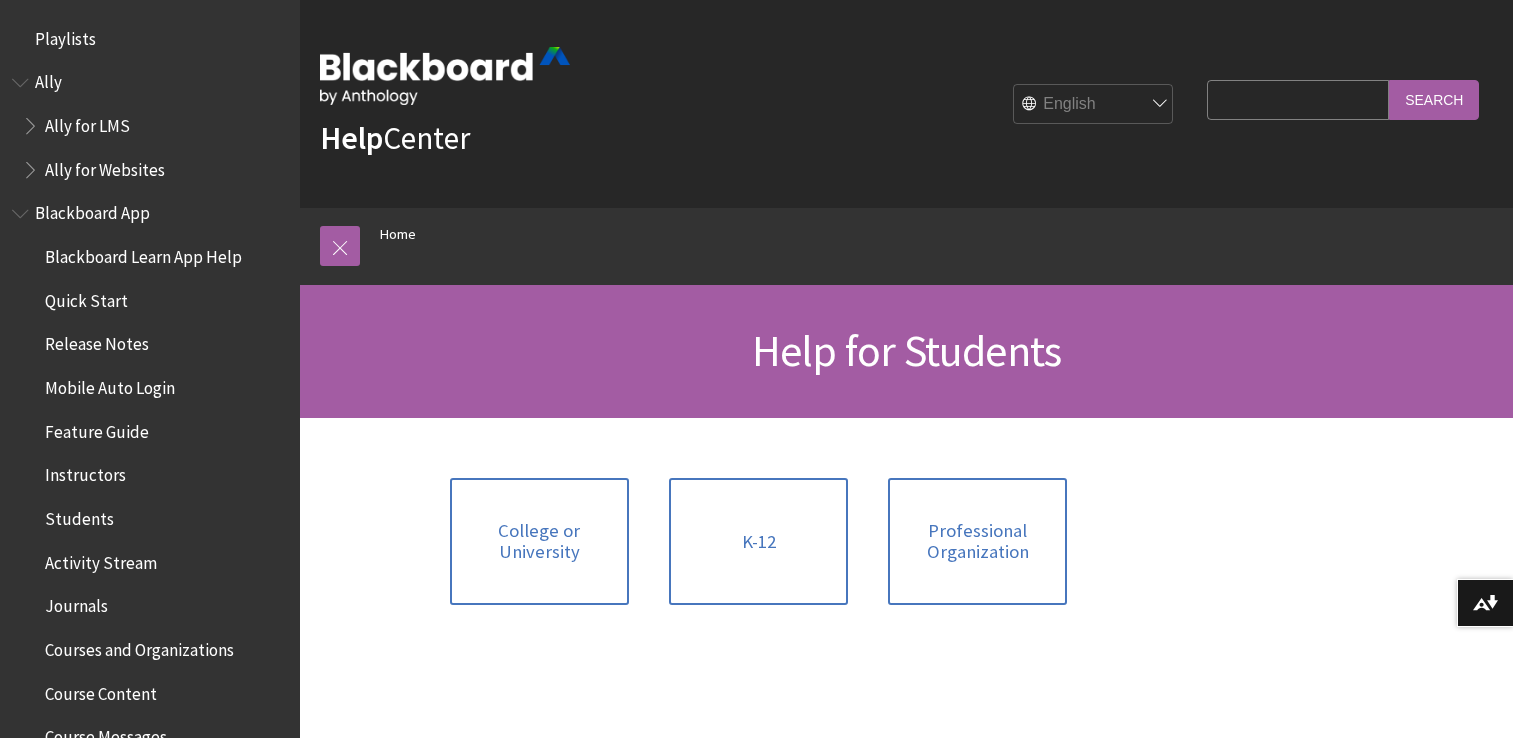 scroll, scrollTop: 0, scrollLeft: 0, axis: both 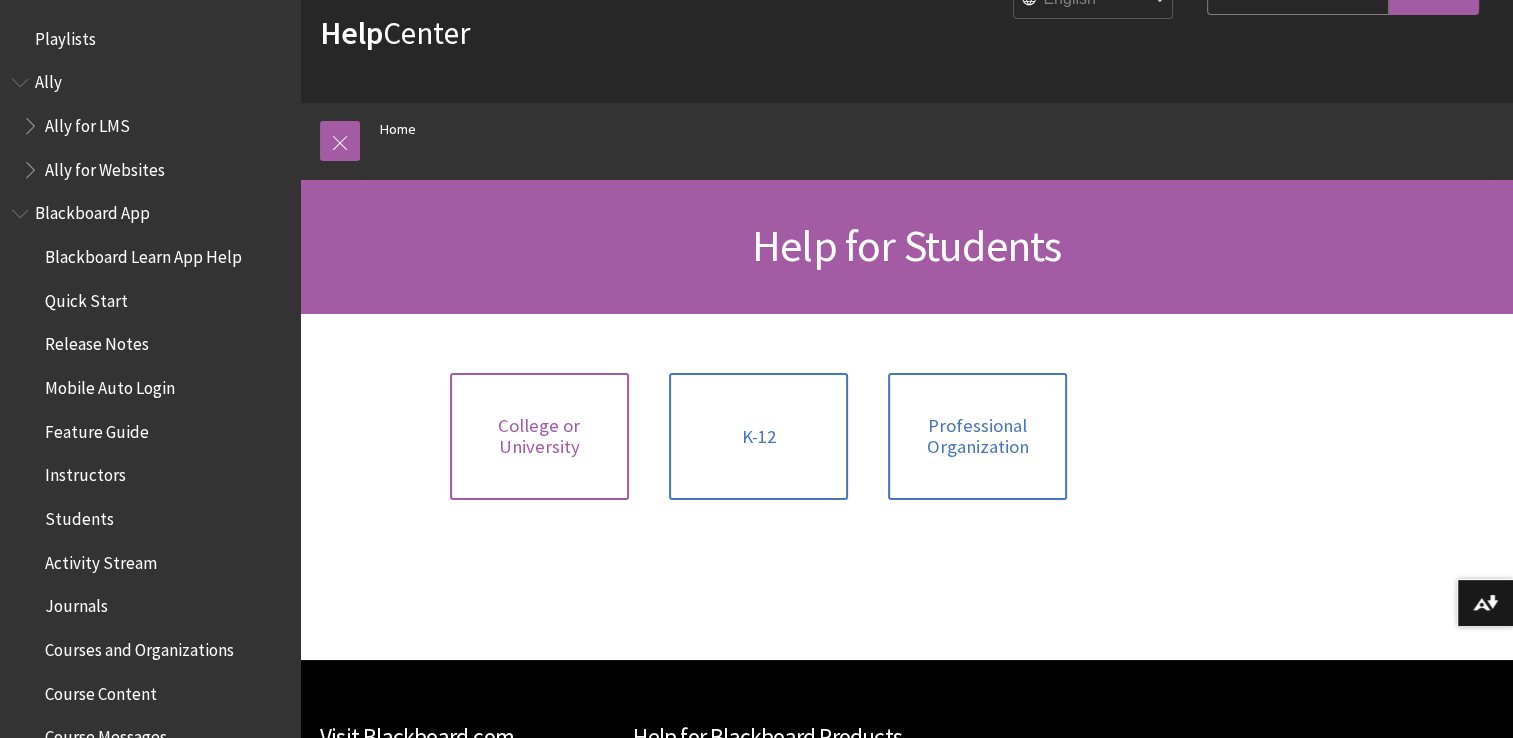 click on "College or University" at bounding box center (539, 436) 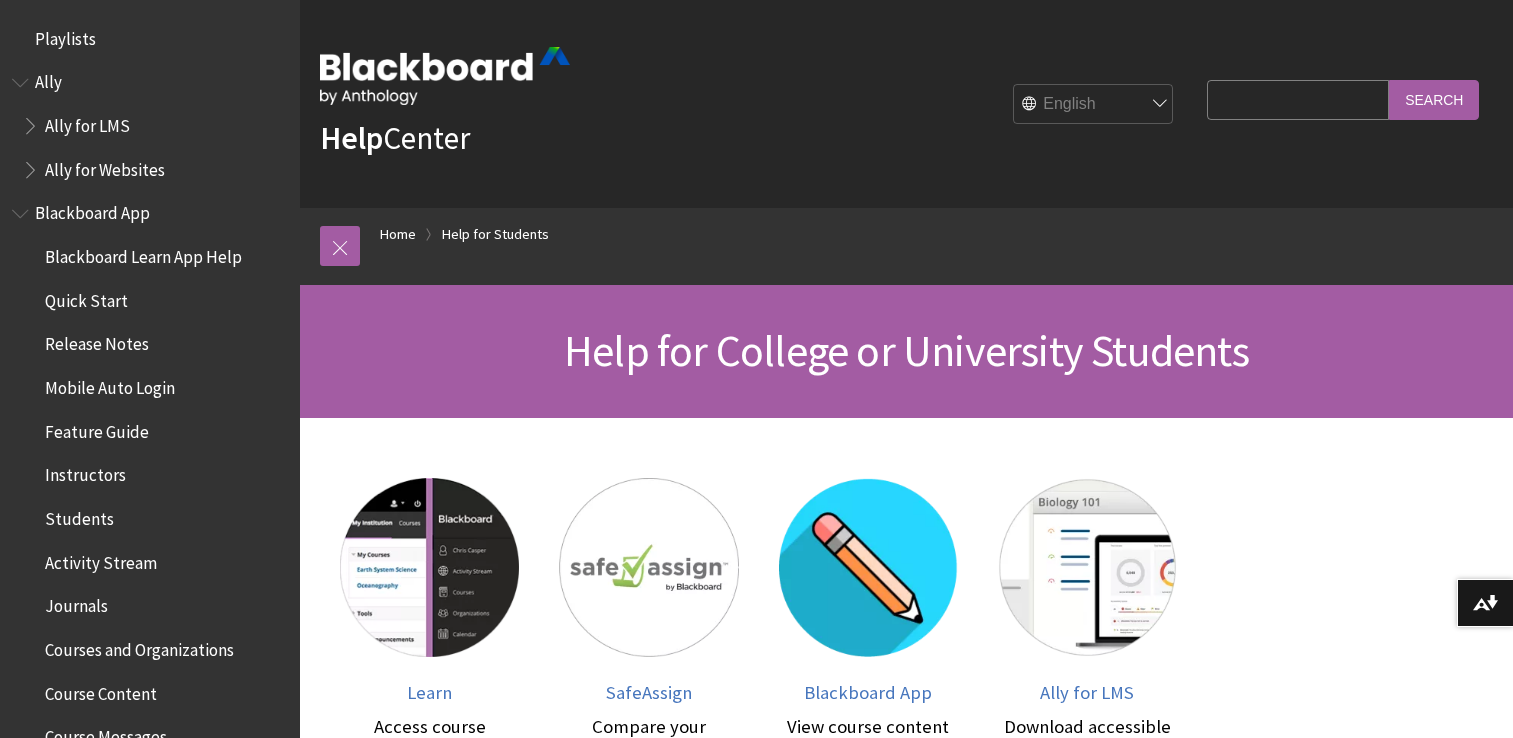 scroll, scrollTop: 0, scrollLeft: 0, axis: both 